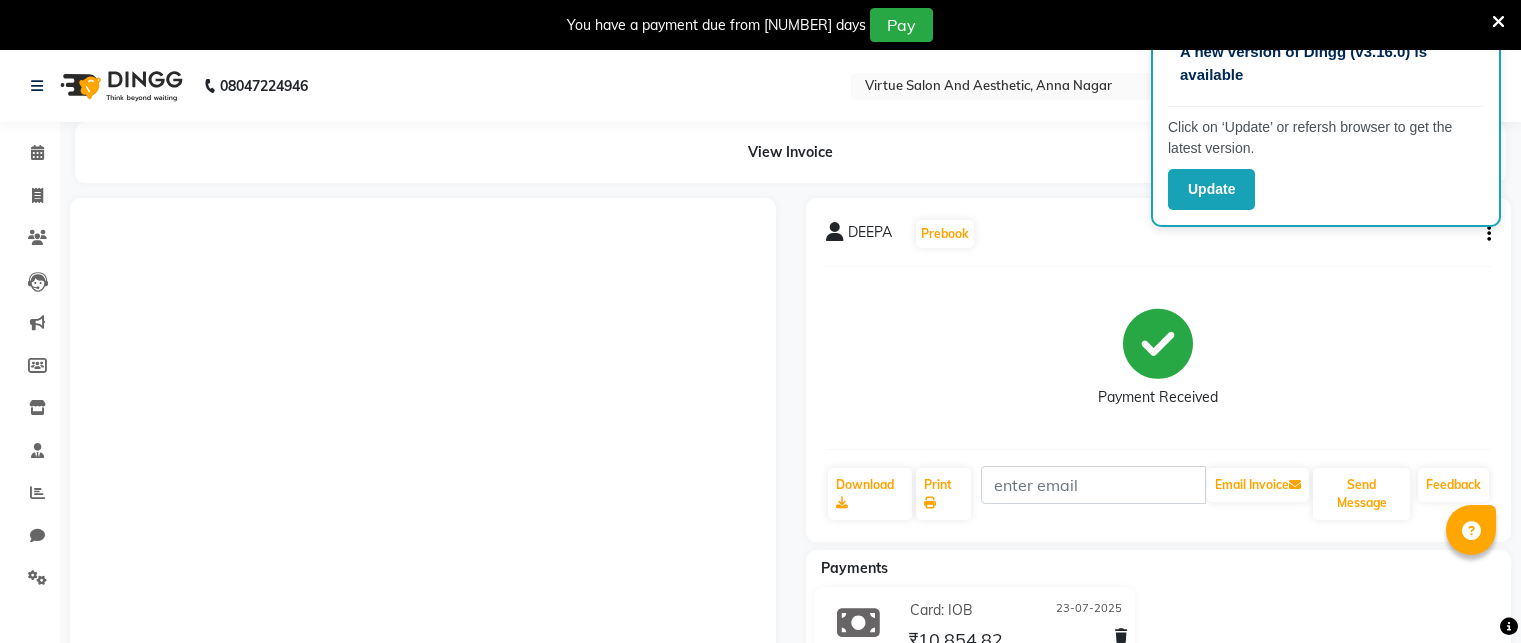 scroll, scrollTop: 242, scrollLeft: 0, axis: vertical 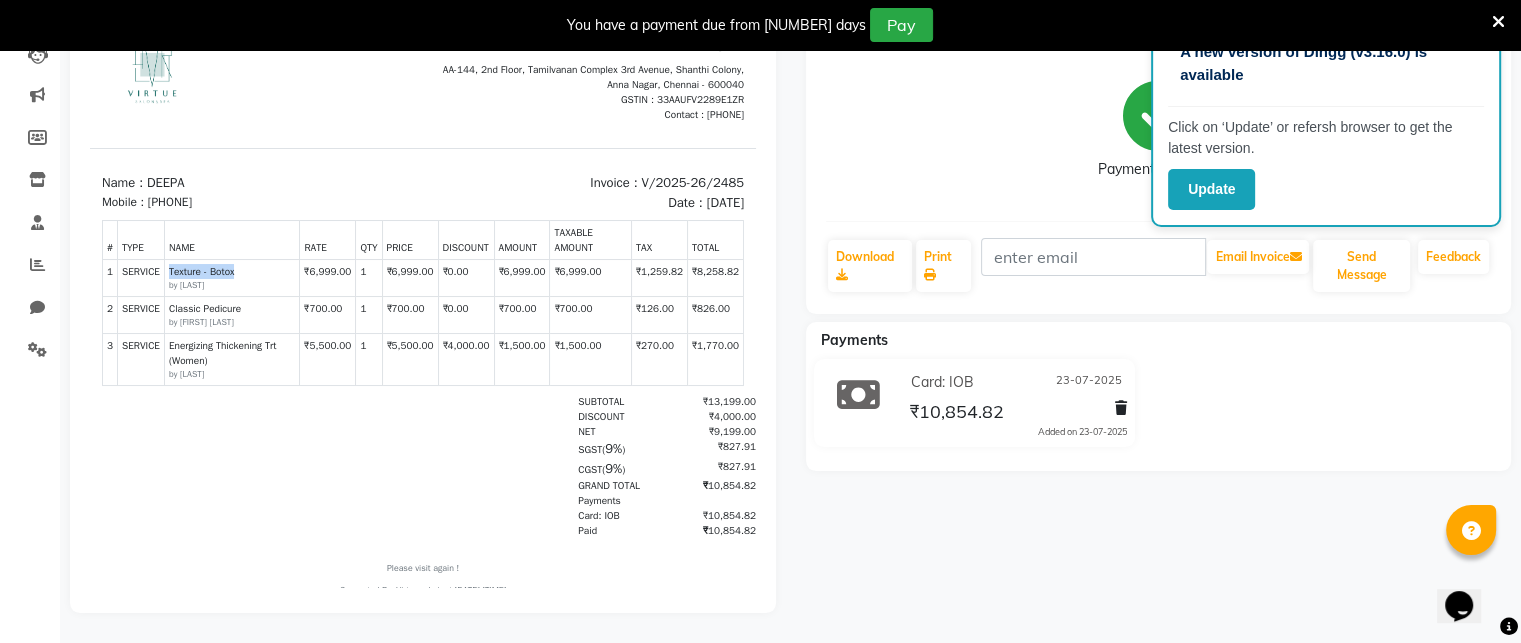 drag, startPoint x: 236, startPoint y: 271, endPoint x: 163, endPoint y: 277, distance: 73.24616 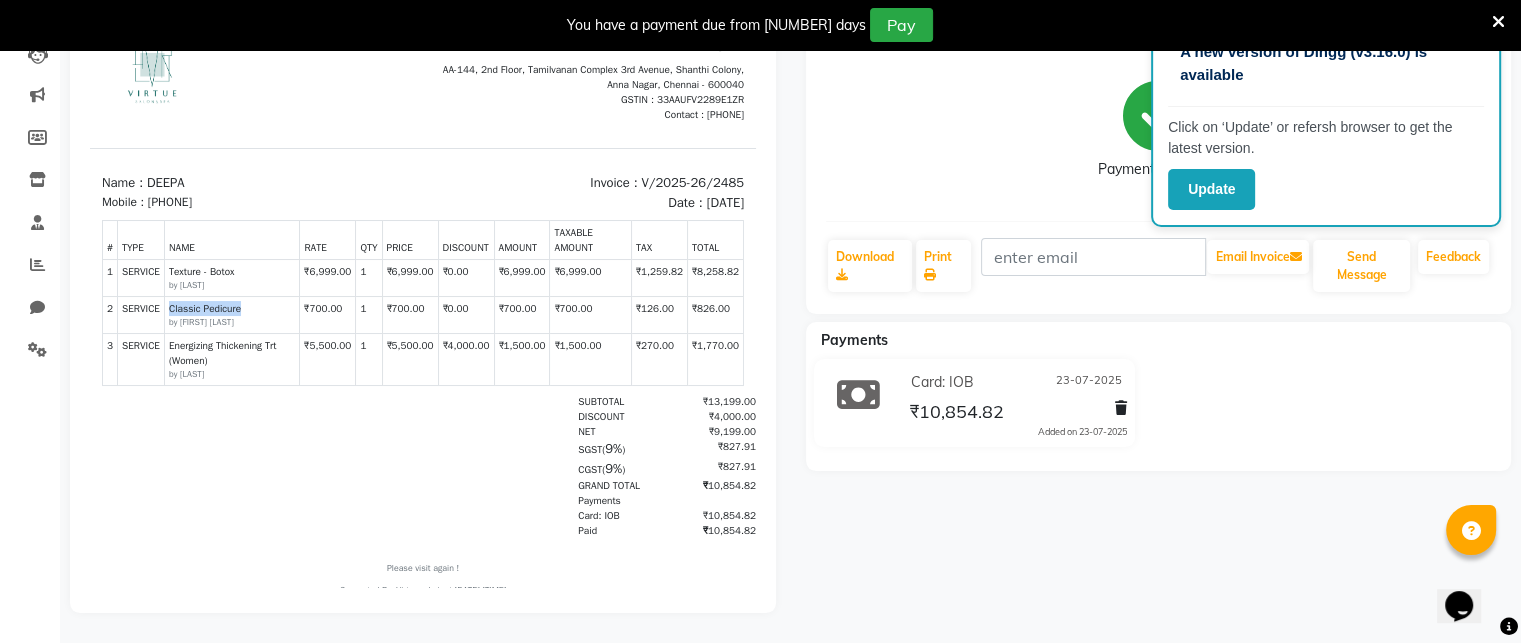 drag, startPoint x: 242, startPoint y: 310, endPoint x: 166, endPoint y: 307, distance: 76.05919 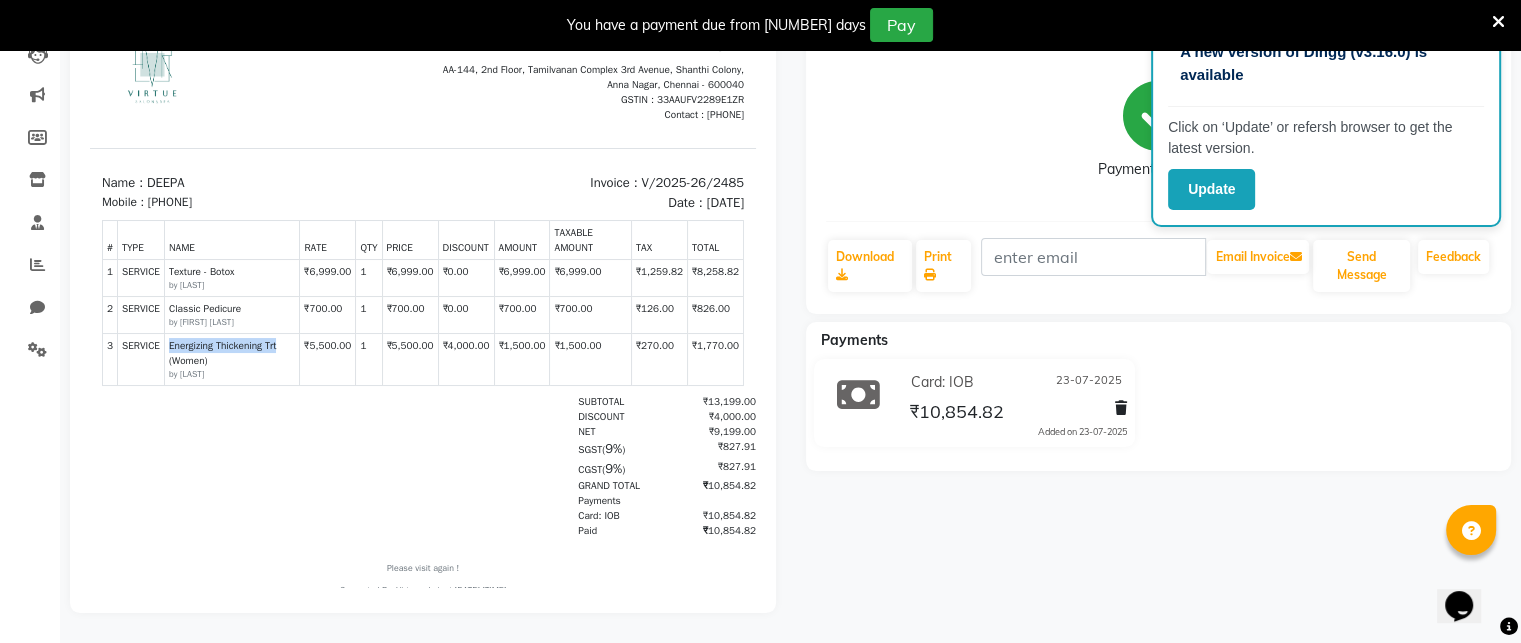 drag, startPoint x: 280, startPoint y: 343, endPoint x: 167, endPoint y: 345, distance: 113.0177 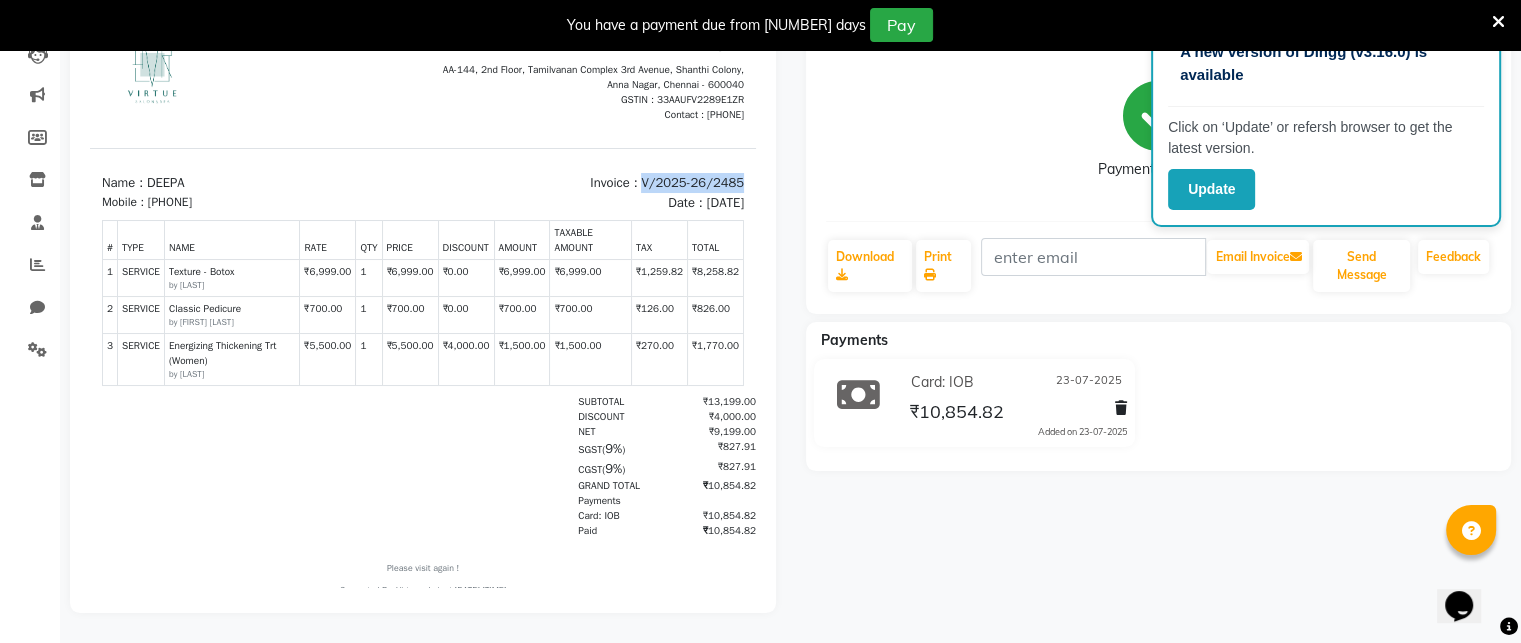 drag, startPoint x: 614, startPoint y: 181, endPoint x: 729, endPoint y: 179, distance: 115.01739 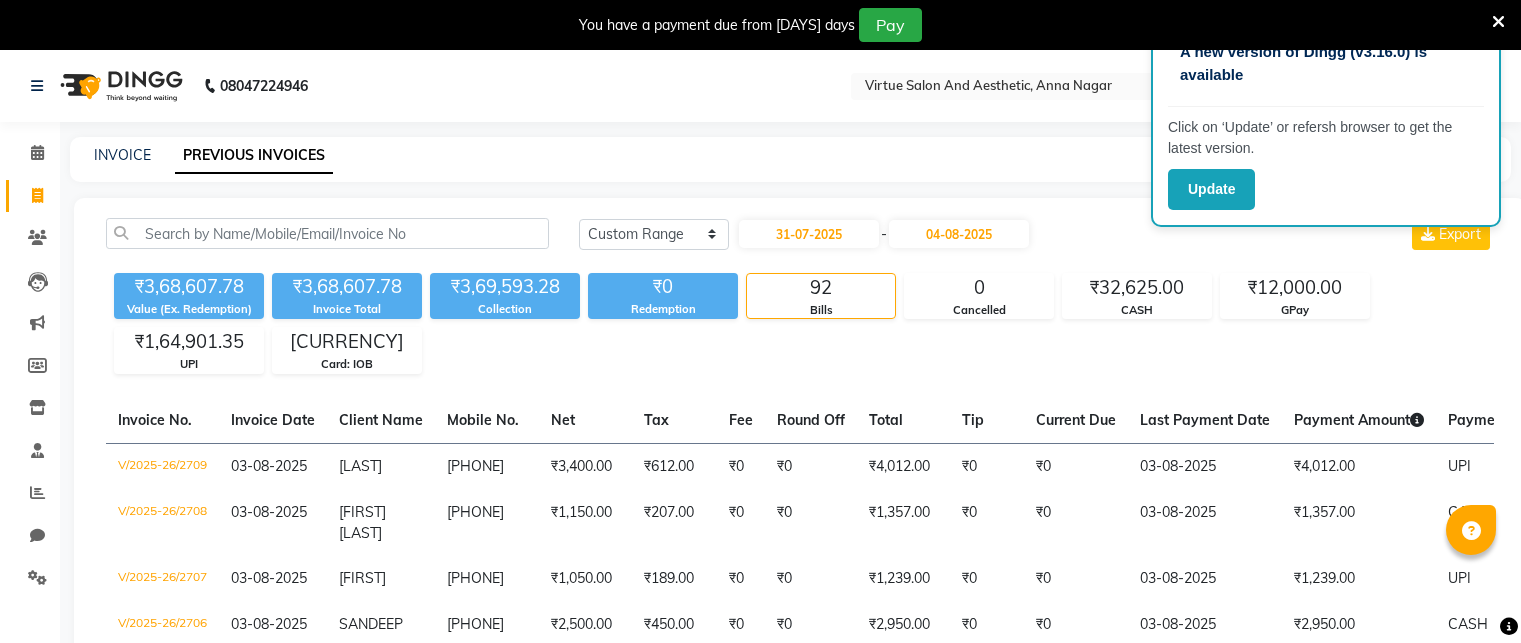 select on "range" 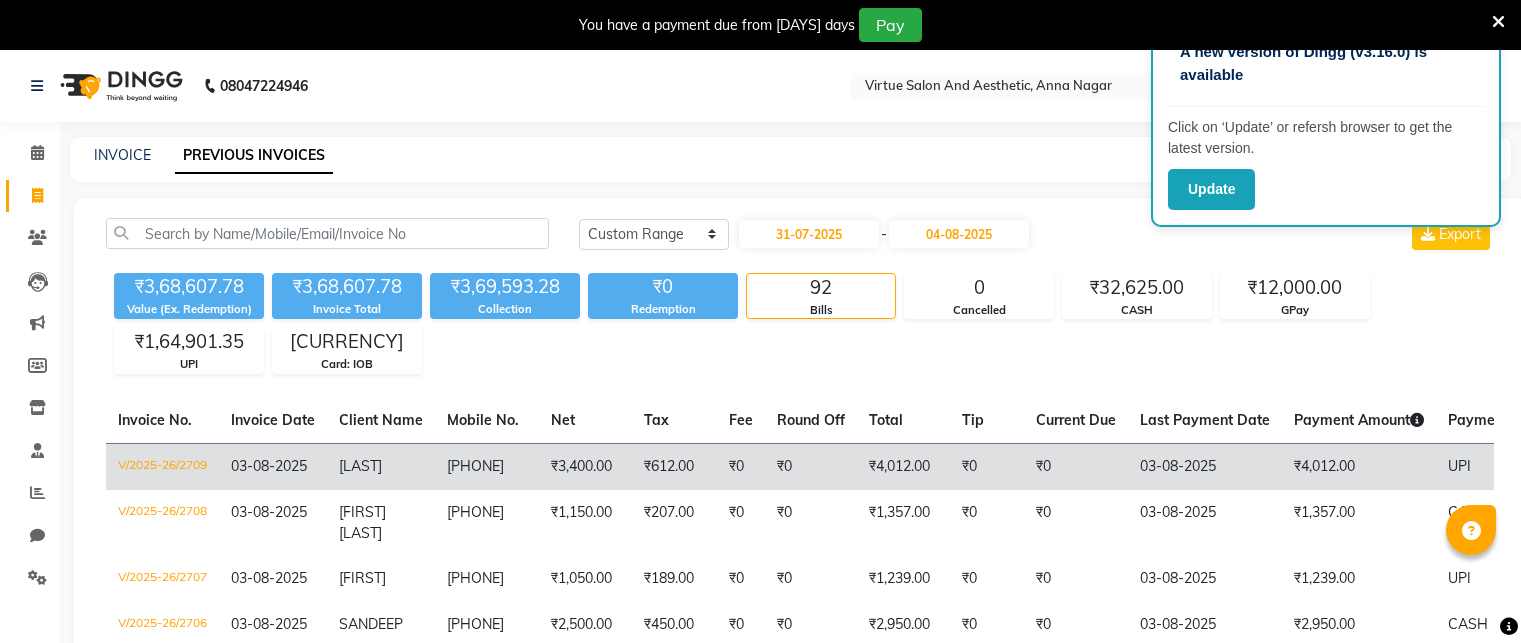 scroll, scrollTop: 0, scrollLeft: 0, axis: both 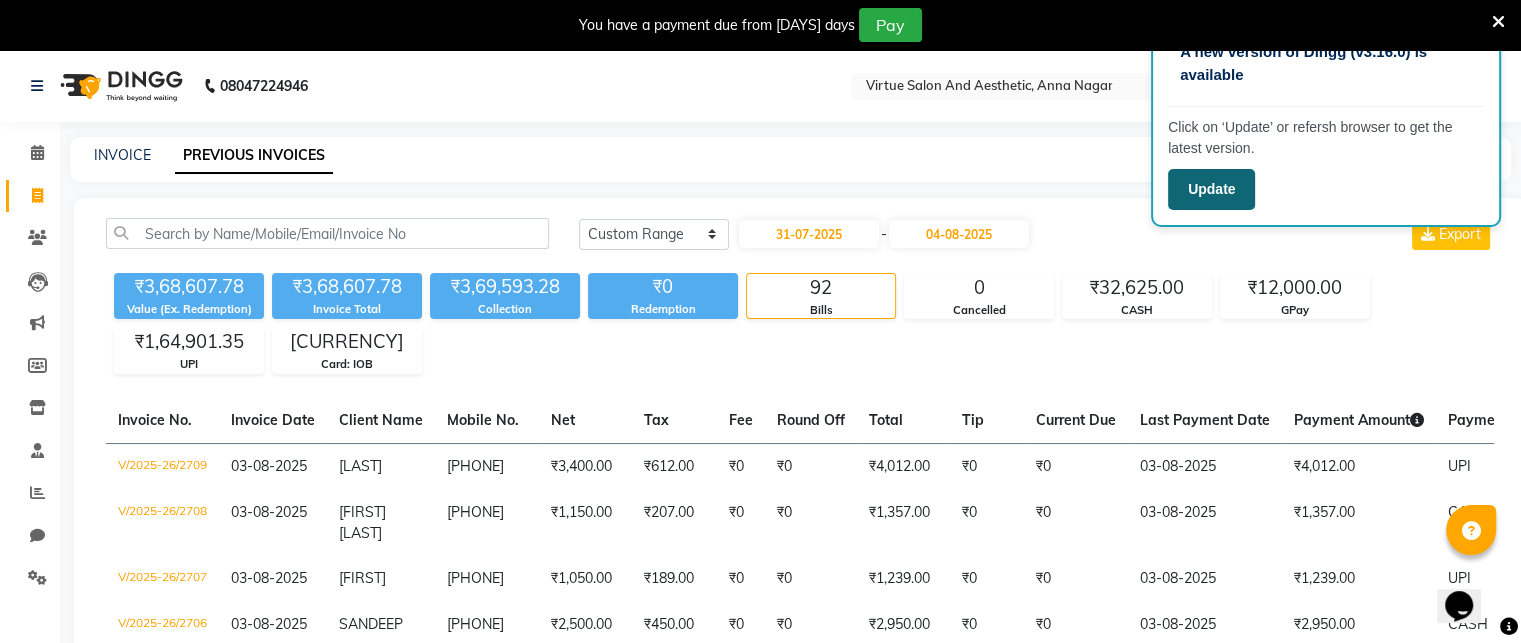 click on "Update" 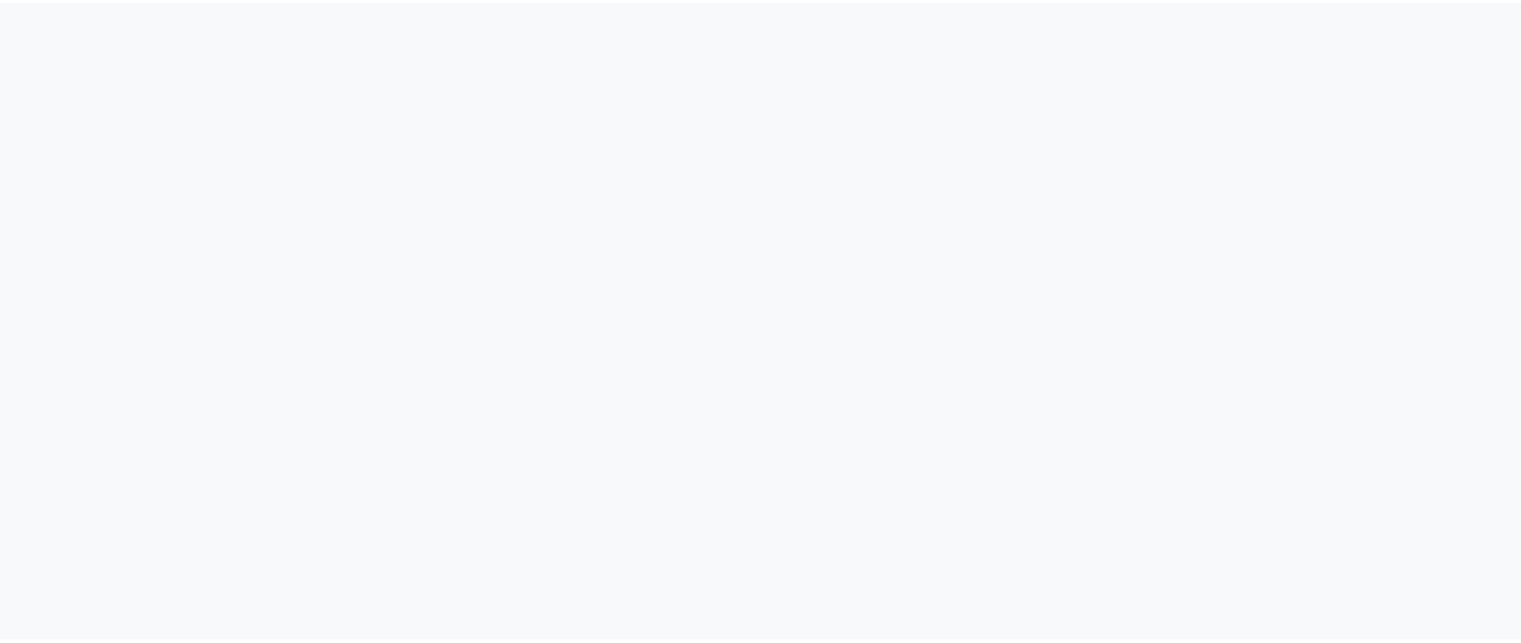 scroll, scrollTop: 0, scrollLeft: 0, axis: both 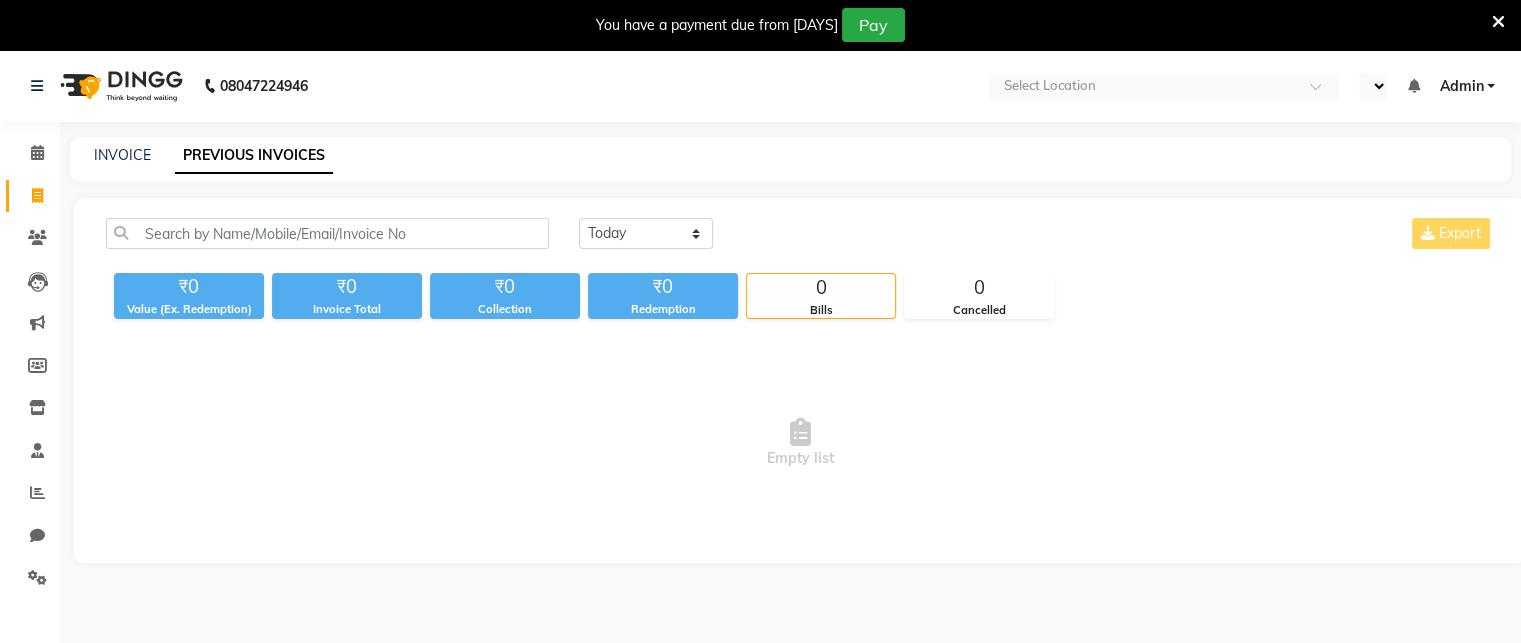 select on "en" 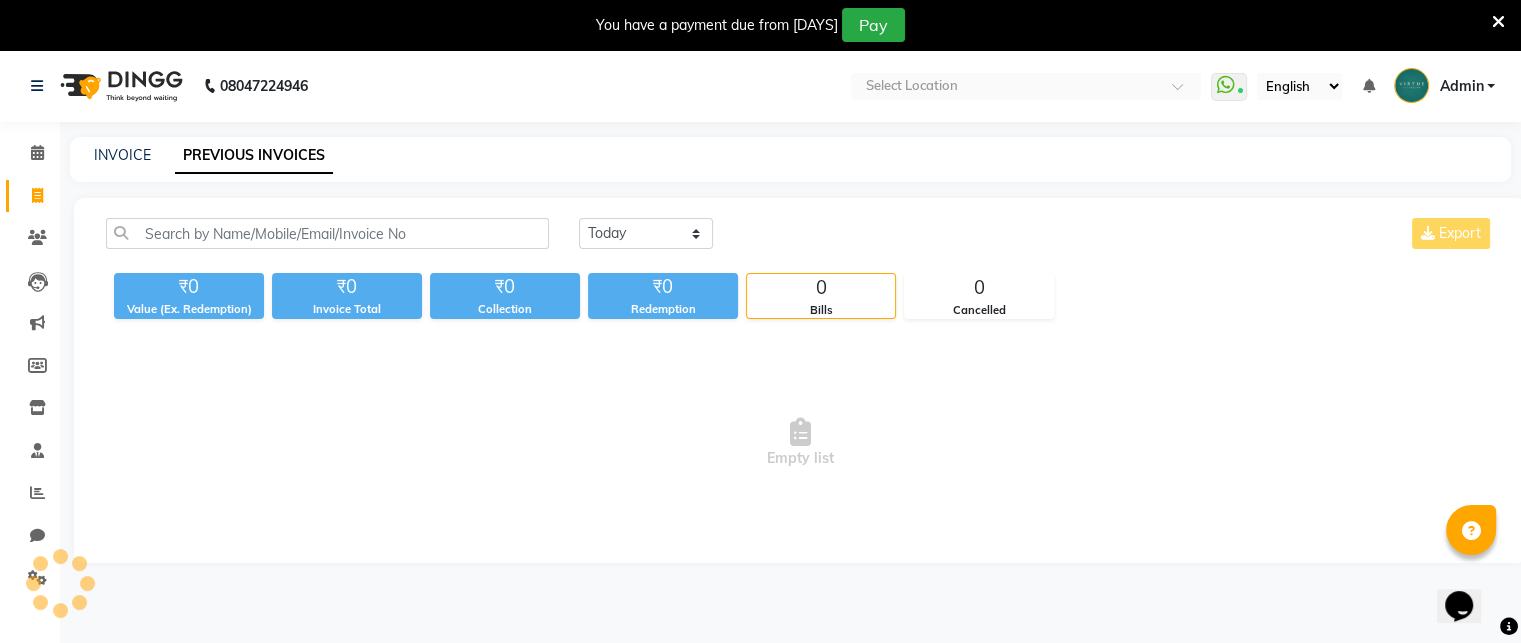 scroll, scrollTop: 0, scrollLeft: 0, axis: both 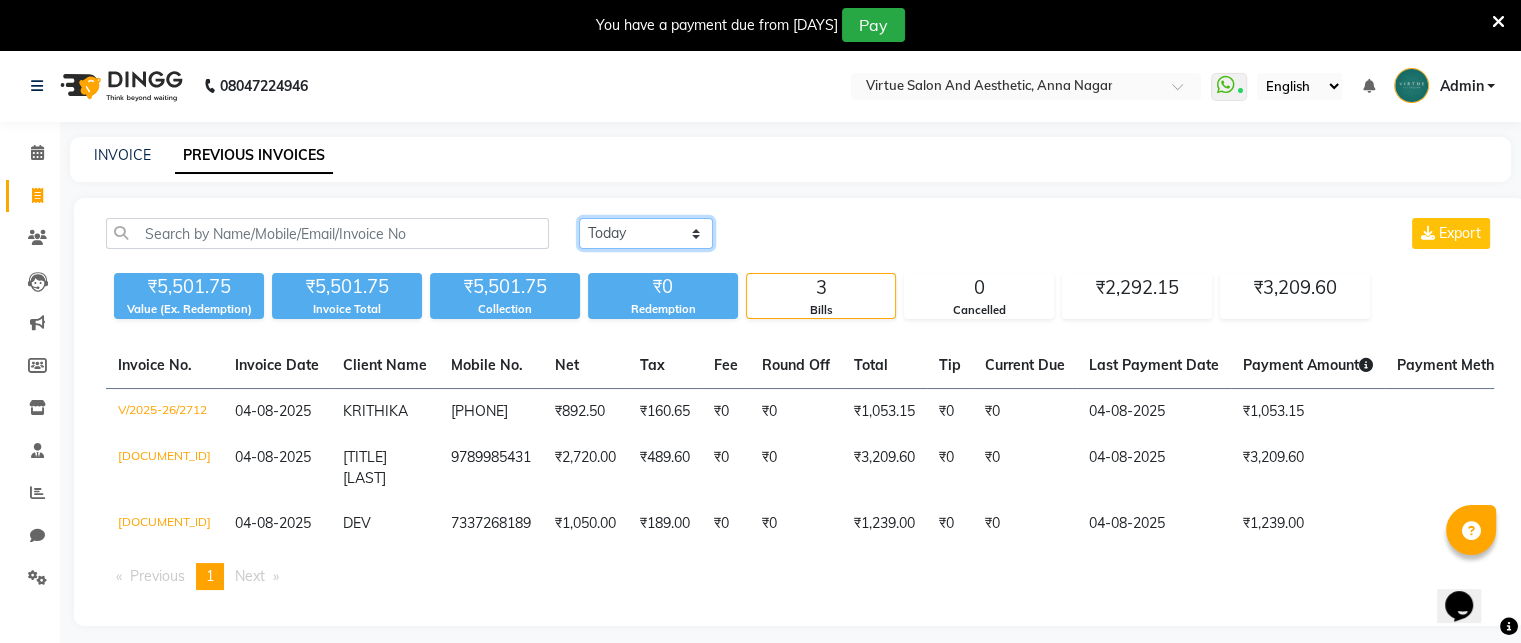 click on "Today Yesterday Custom Range" 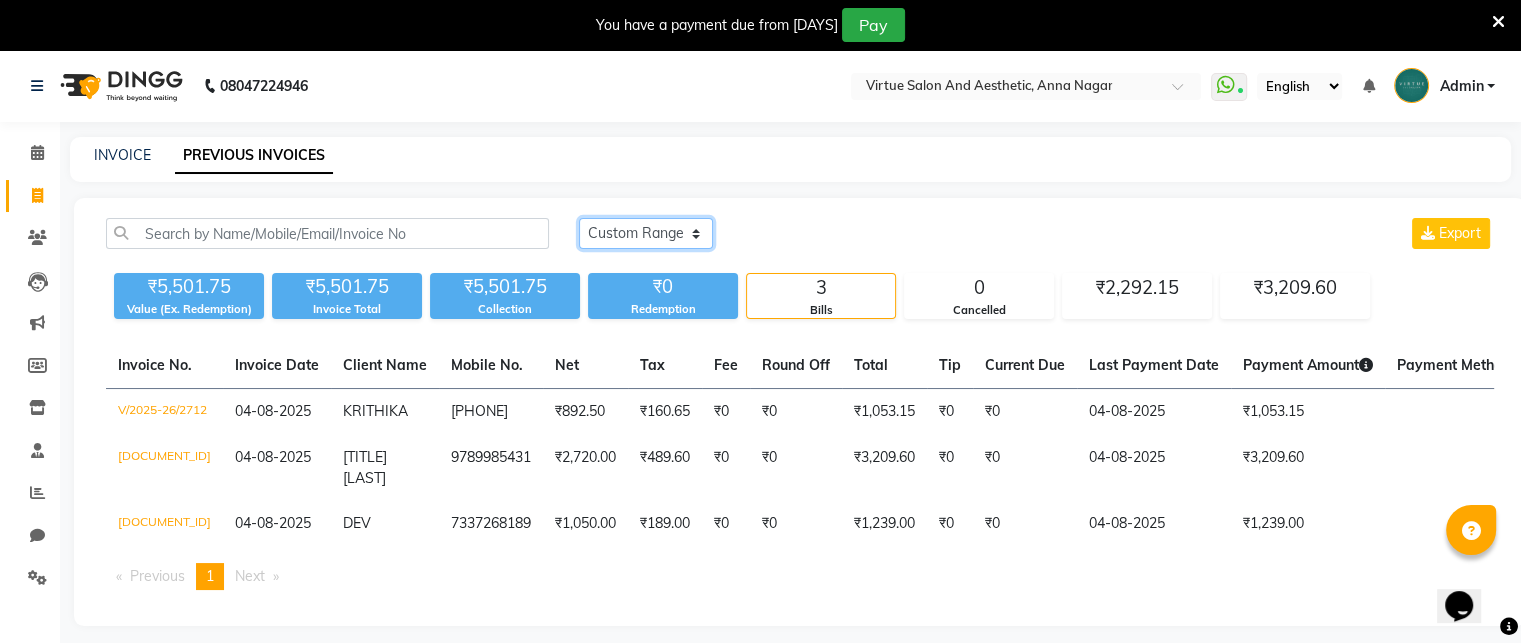 click on "Today Yesterday Custom Range" 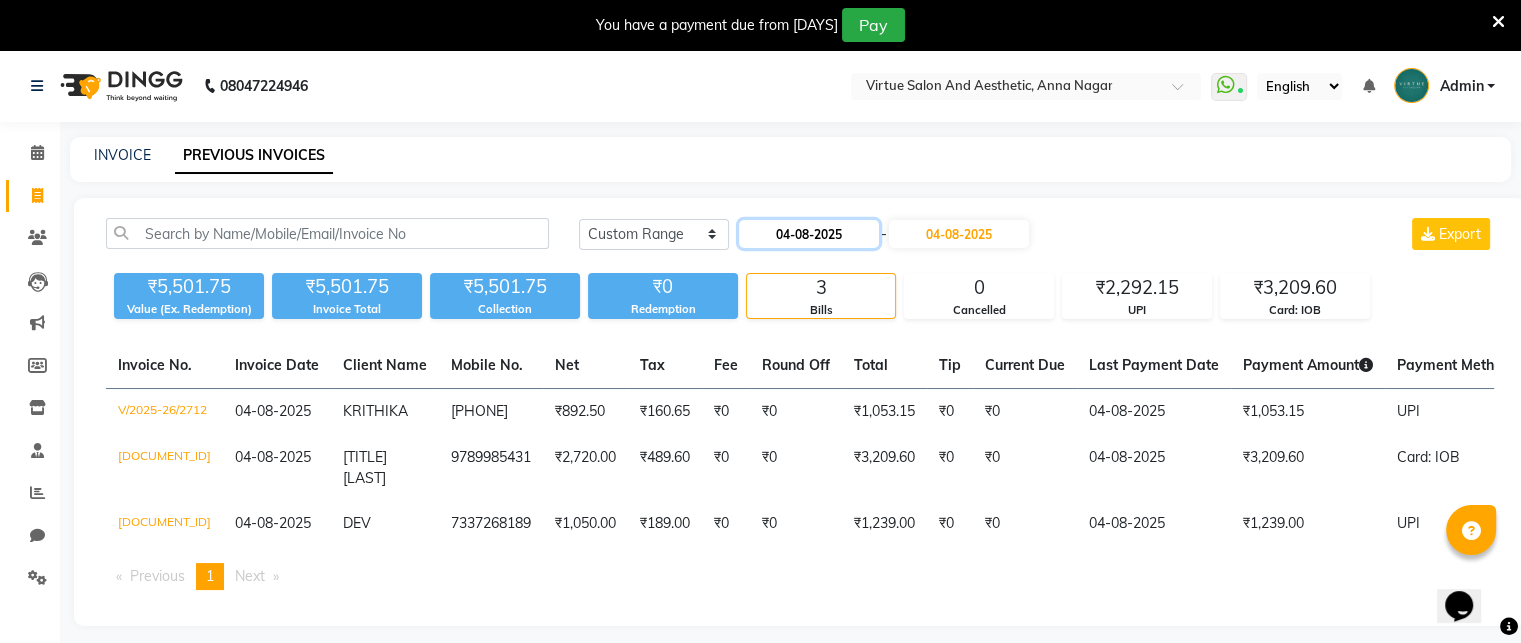click on "04-08-2025" 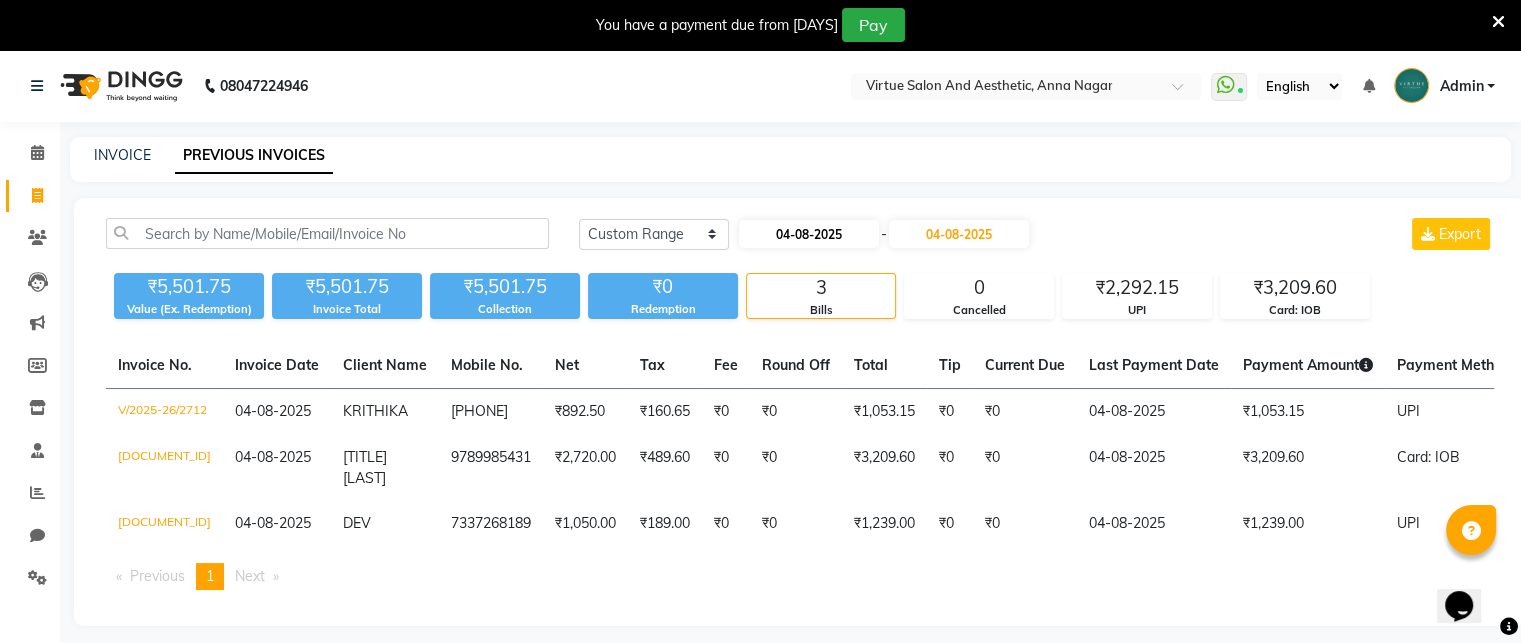 select on "8" 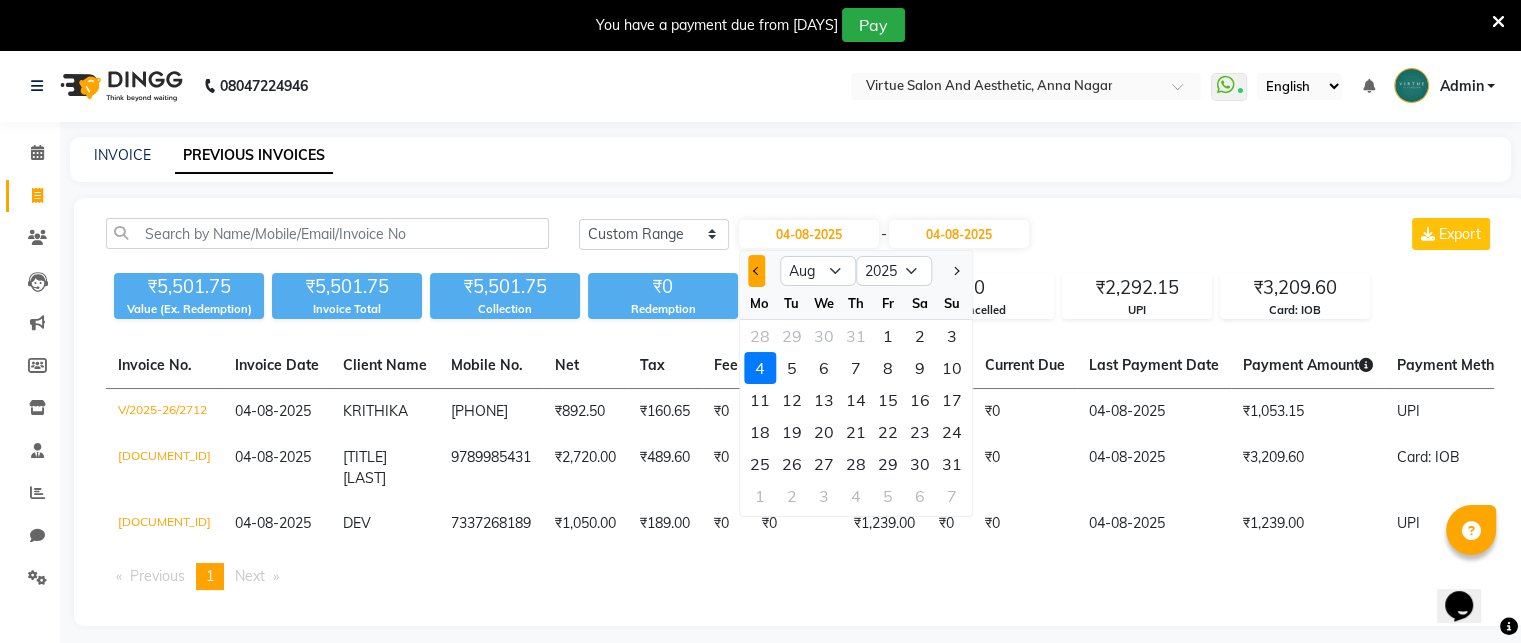 click 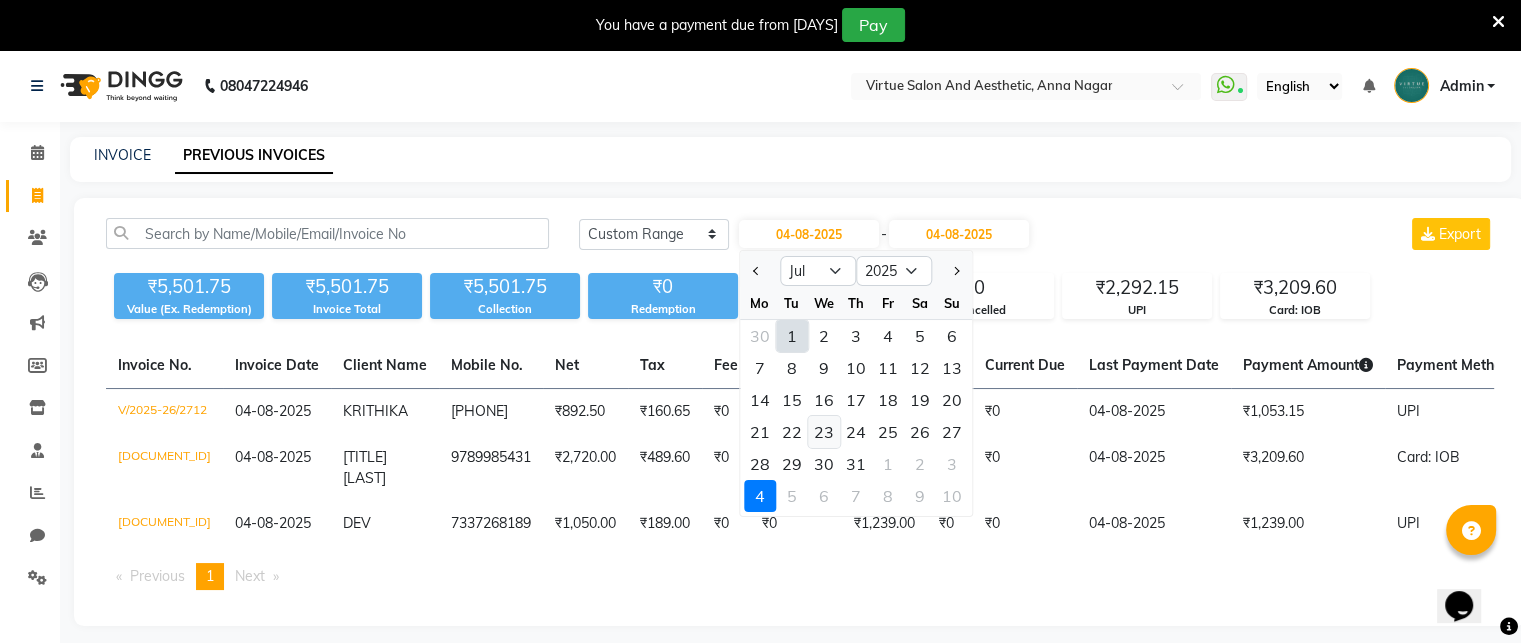 click on "23" 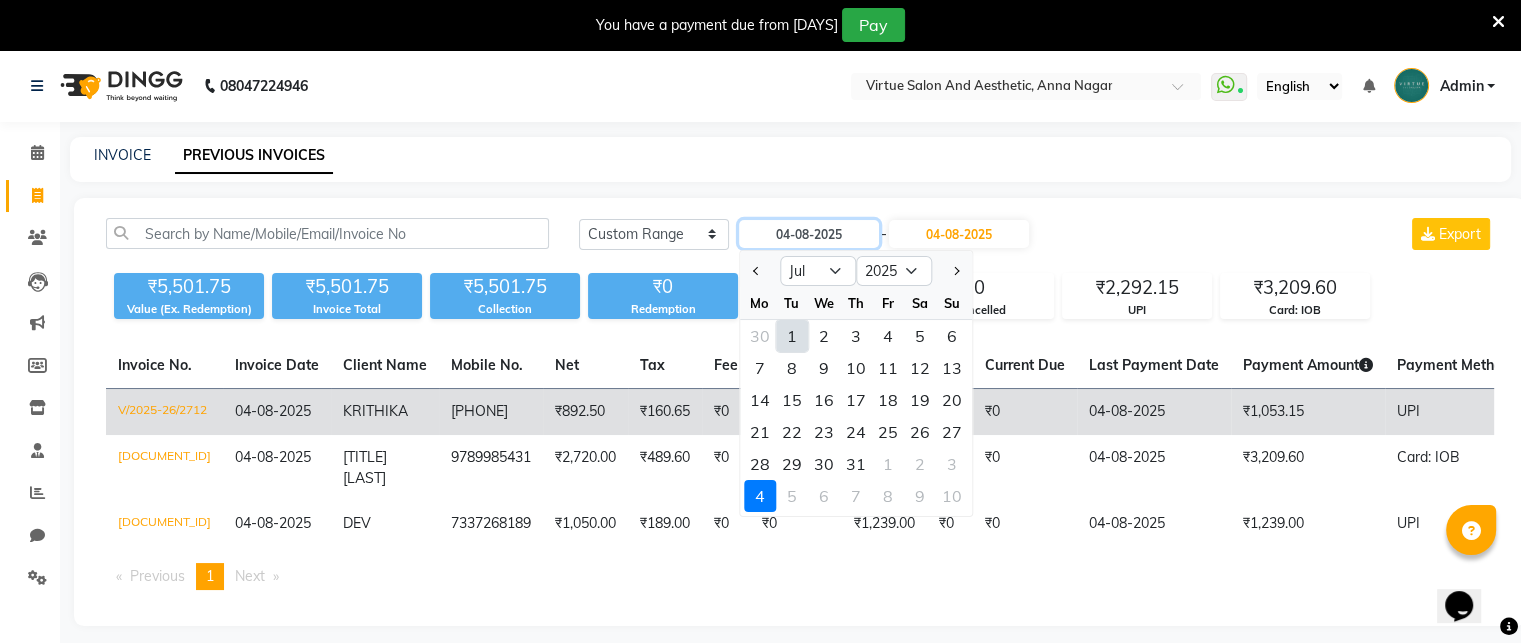 type on "23-07-2025" 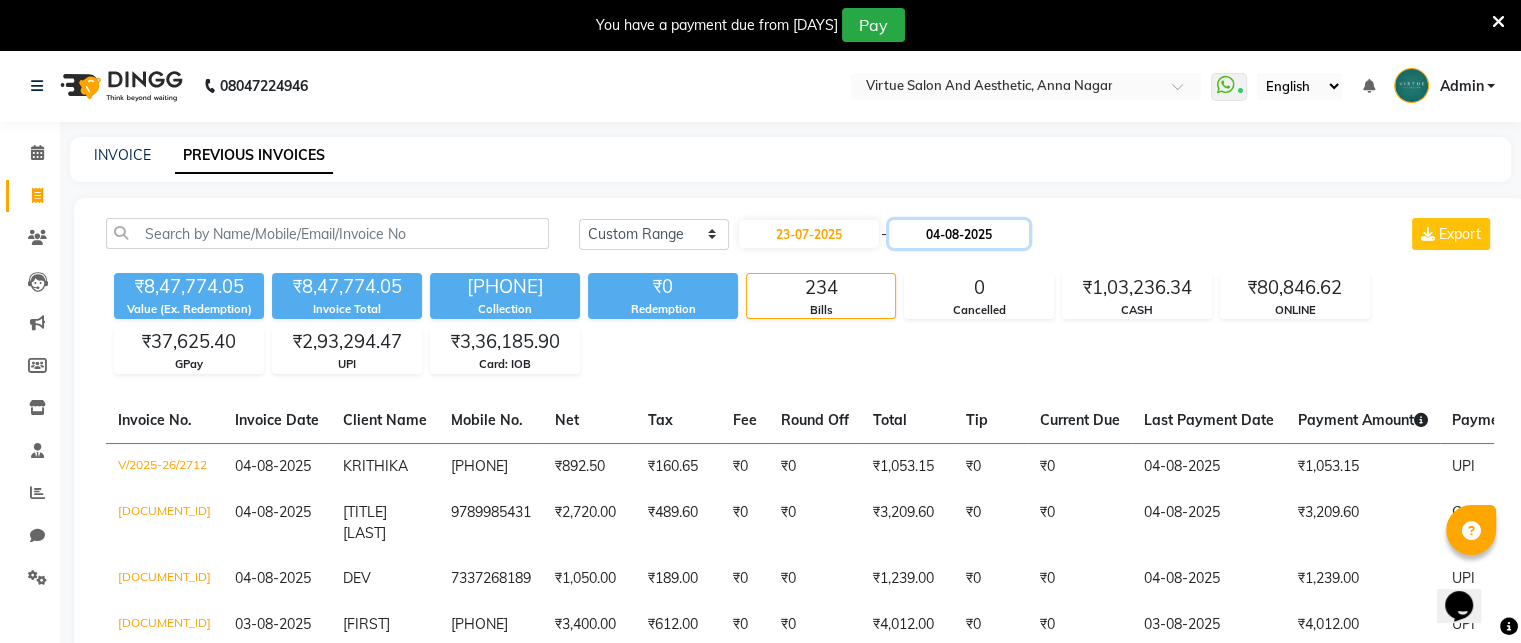 click on "04-08-2025" 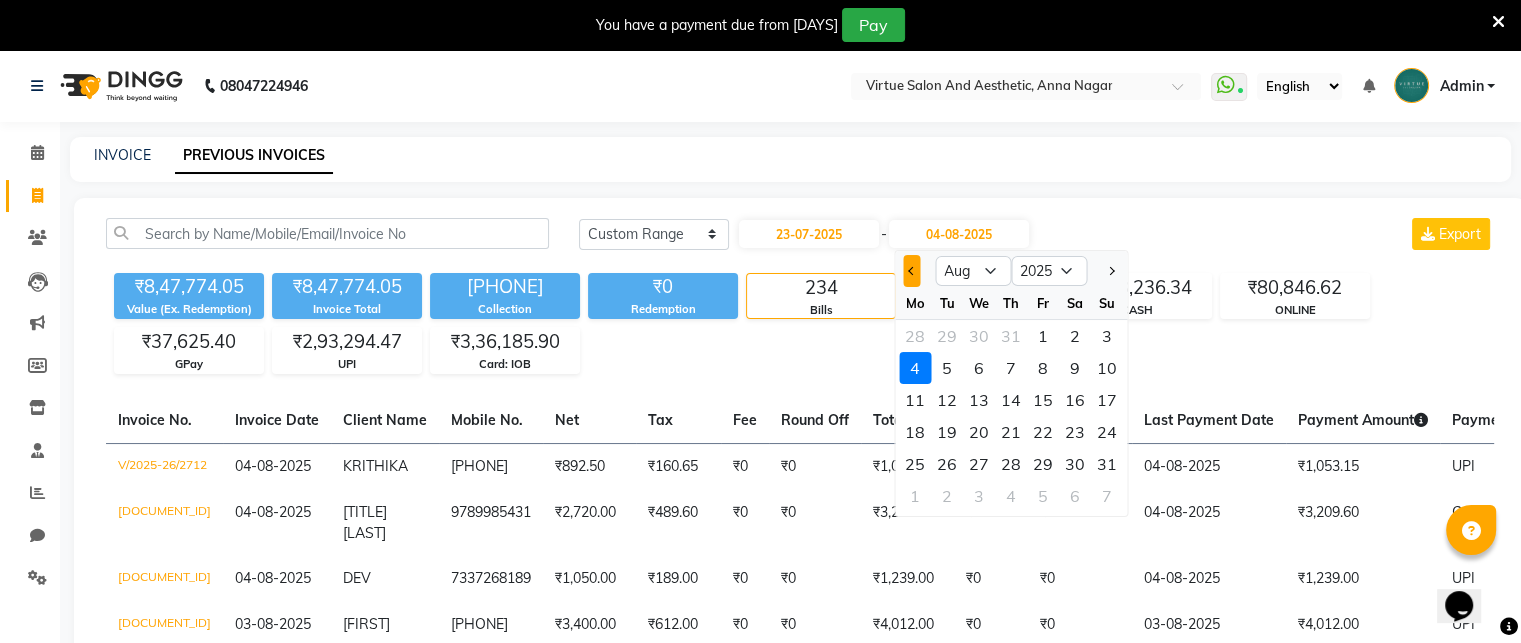click 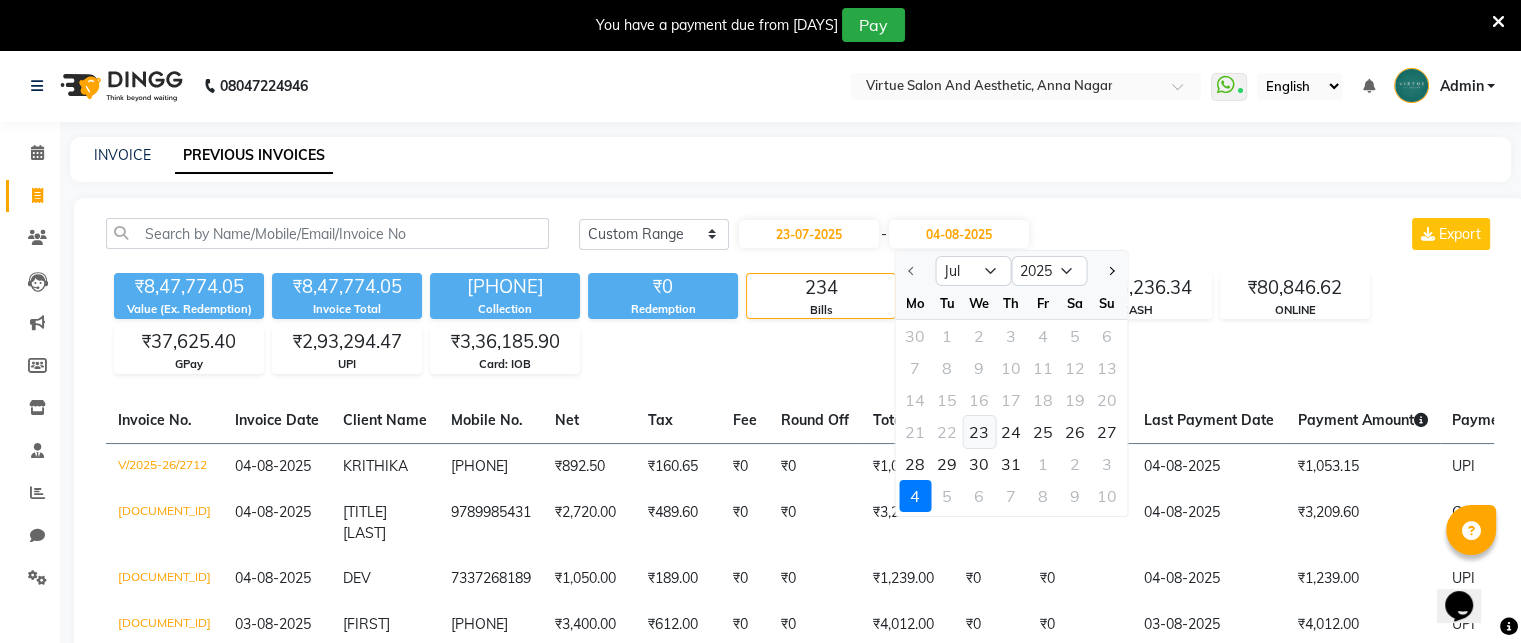 click on "23" 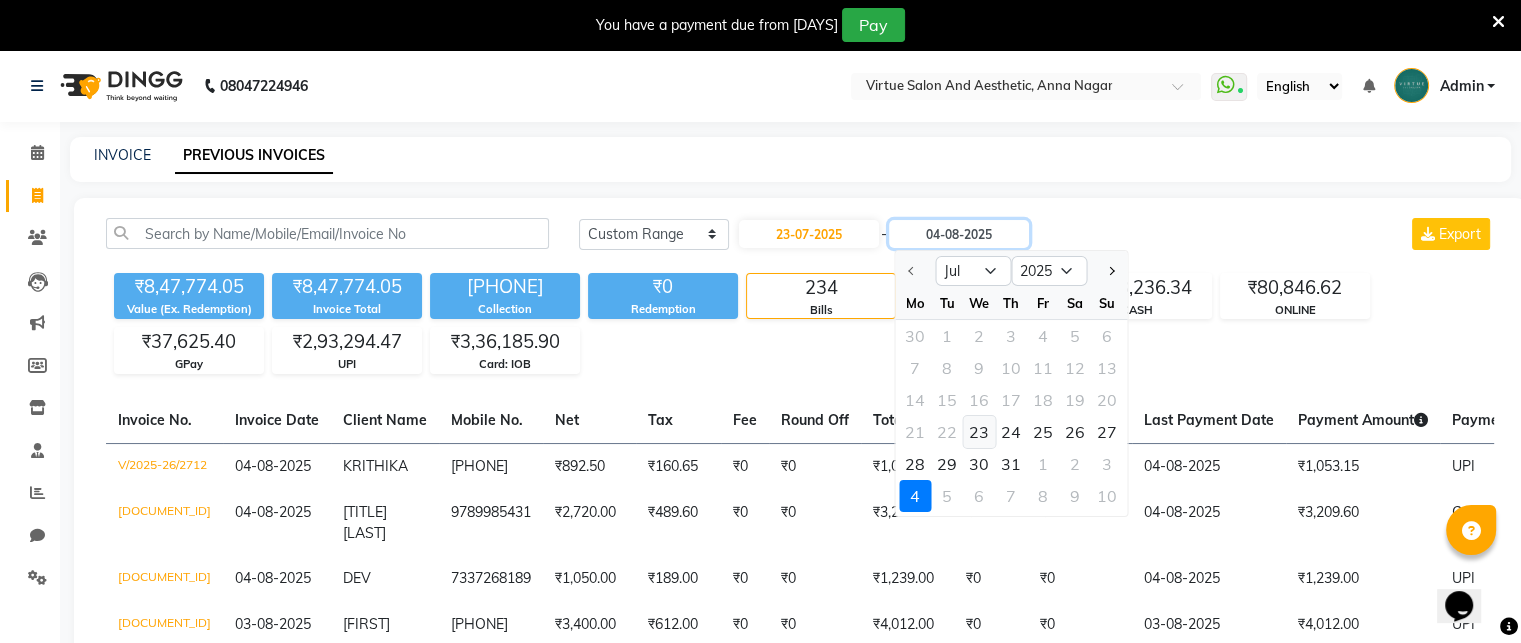 type on "23-07-2025" 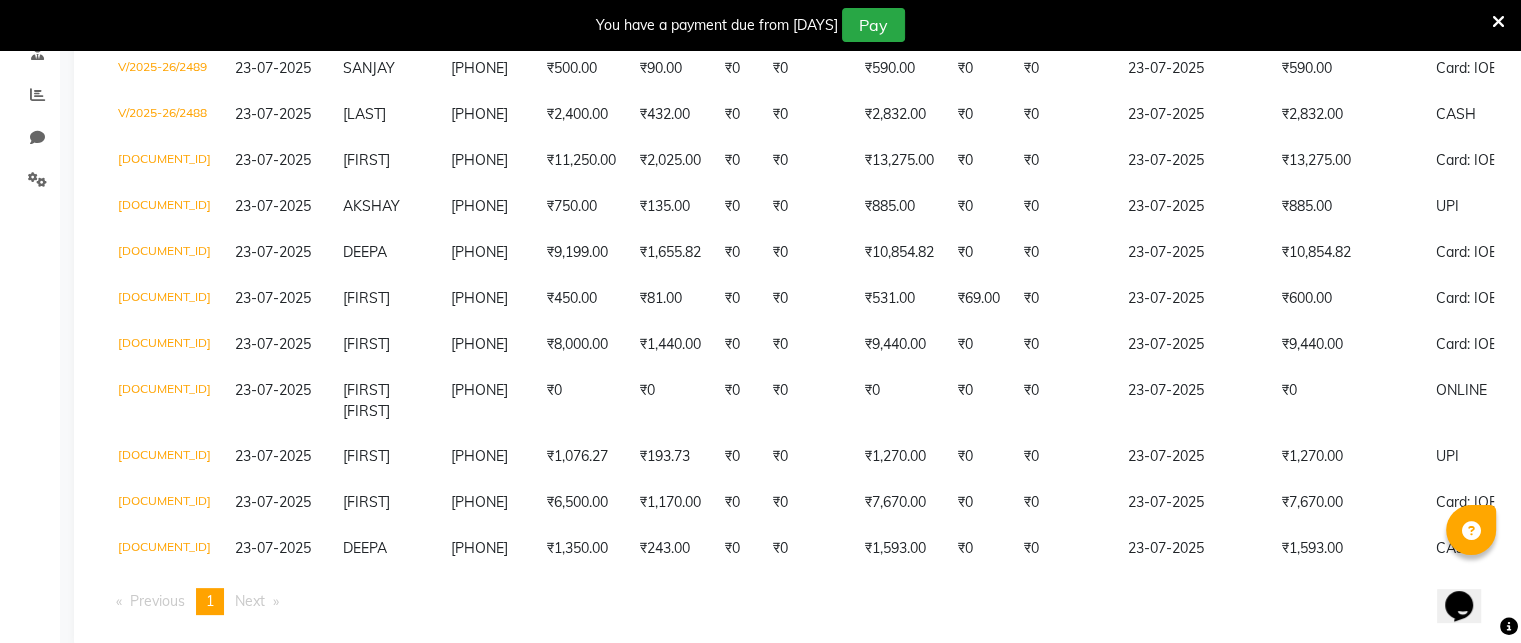 scroll, scrollTop: 400, scrollLeft: 0, axis: vertical 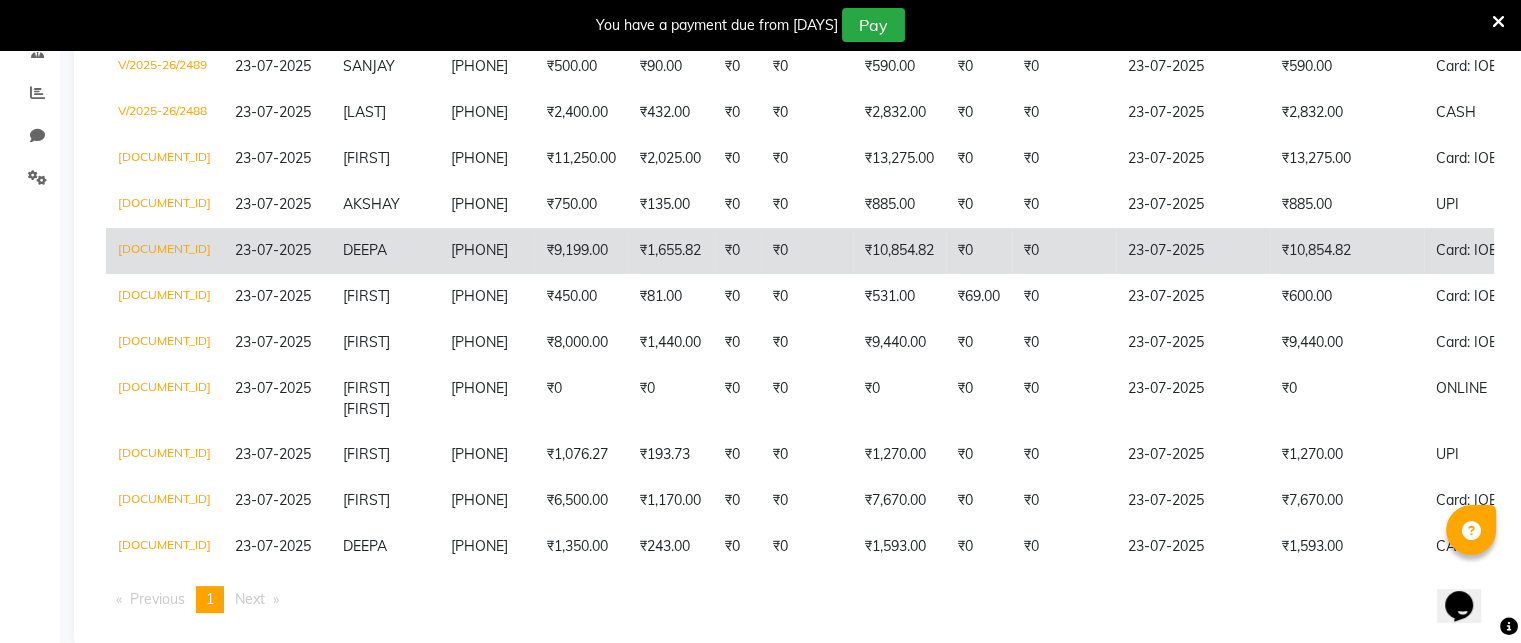 click on "[DOCUMENT_ID]" 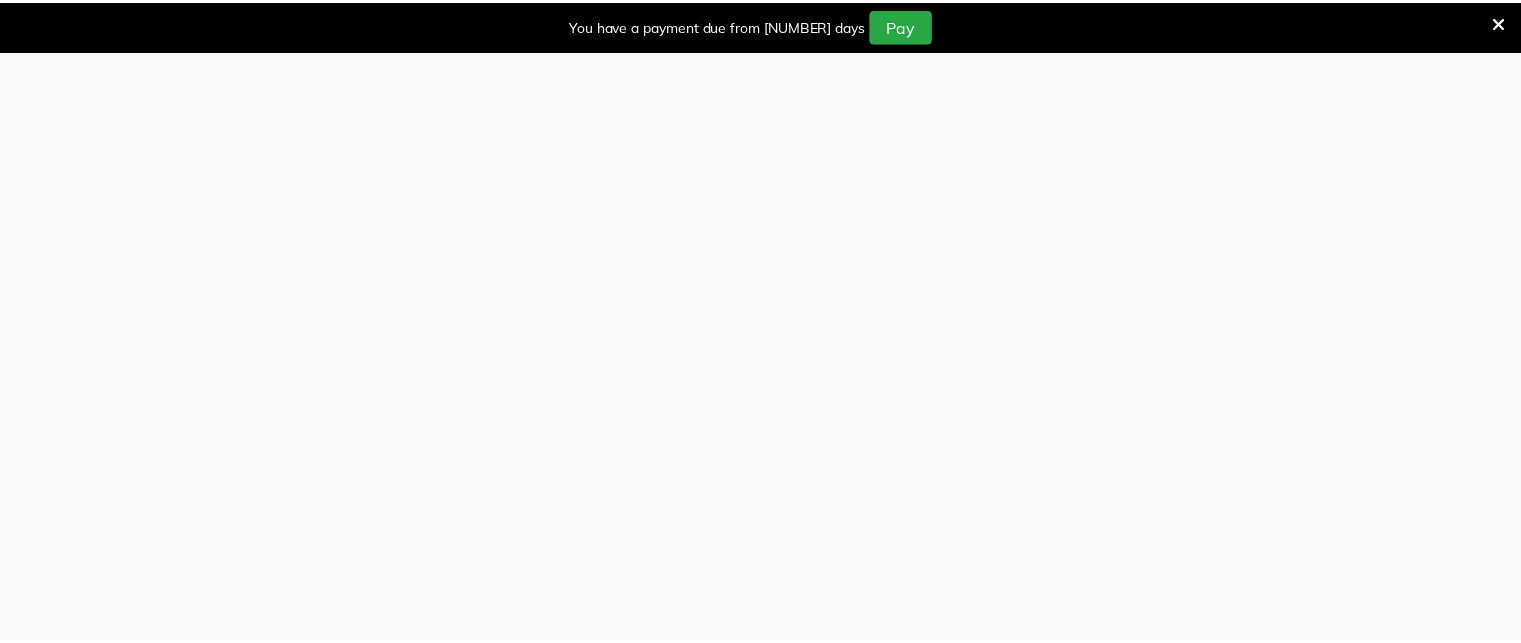 scroll, scrollTop: 0, scrollLeft: 0, axis: both 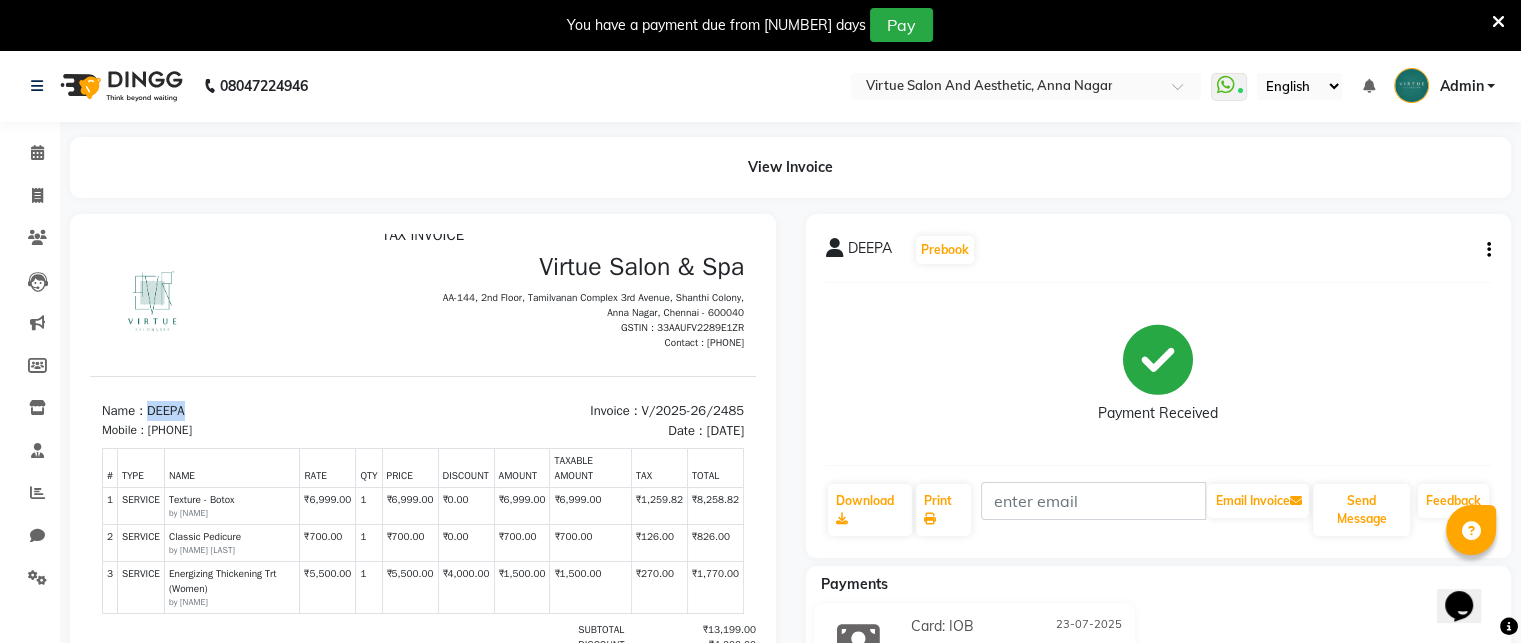 drag, startPoint x: 191, startPoint y: 408, endPoint x: 149, endPoint y: 415, distance: 42.579338 